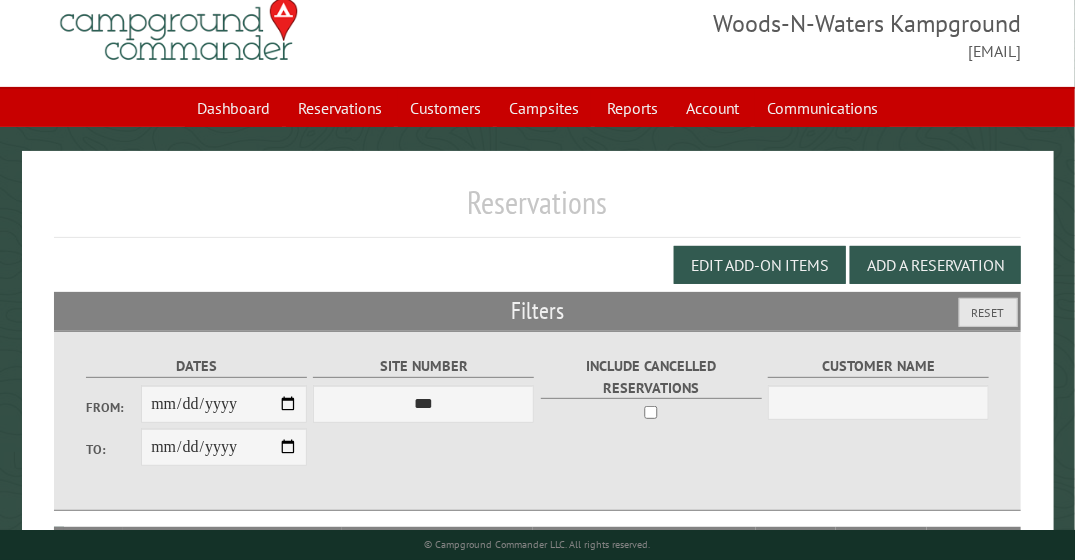 scroll, scrollTop: 0, scrollLeft: 0, axis: both 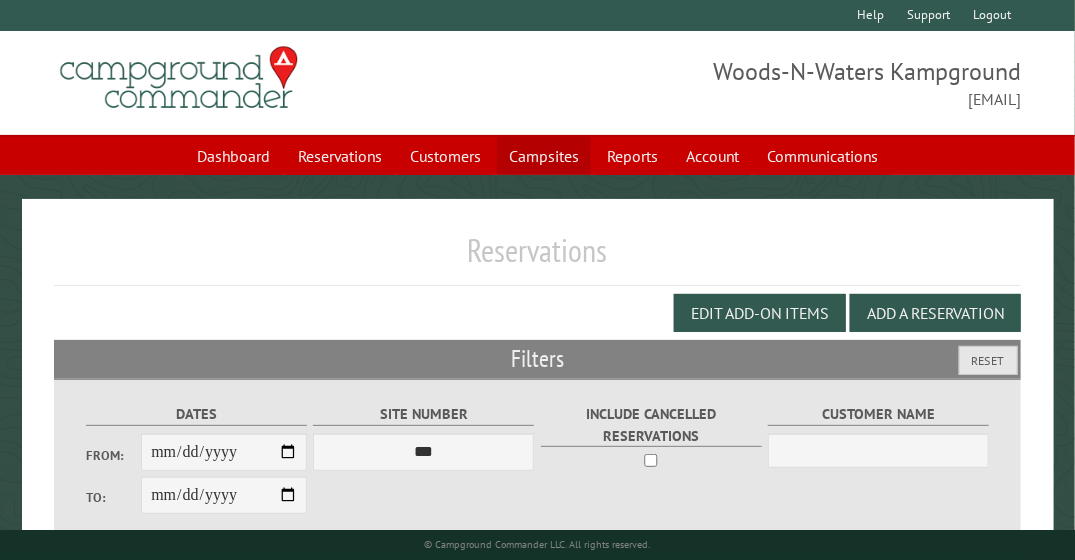click on "Campsites" at bounding box center (544, 156) 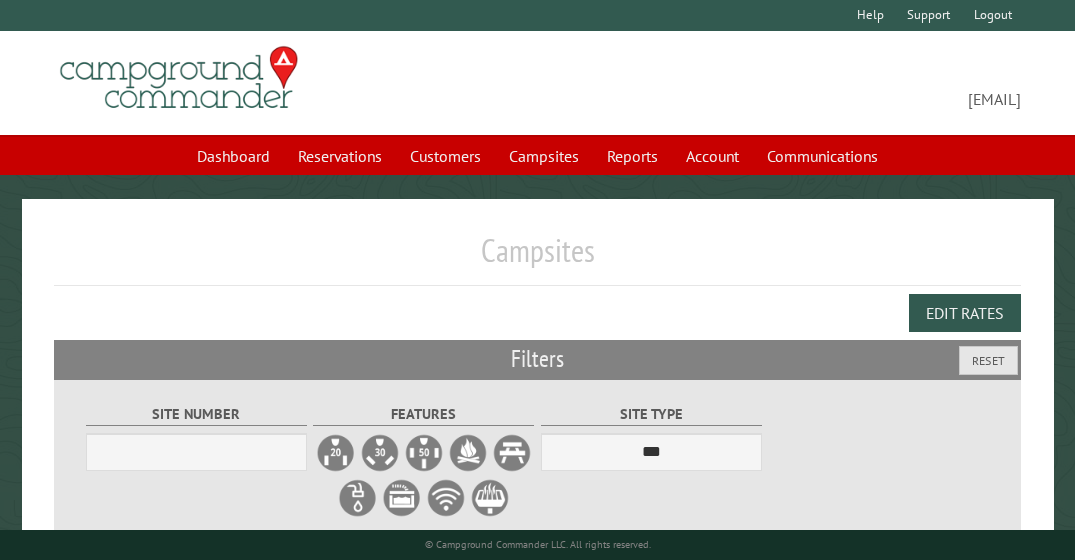 scroll, scrollTop: 0, scrollLeft: 0, axis: both 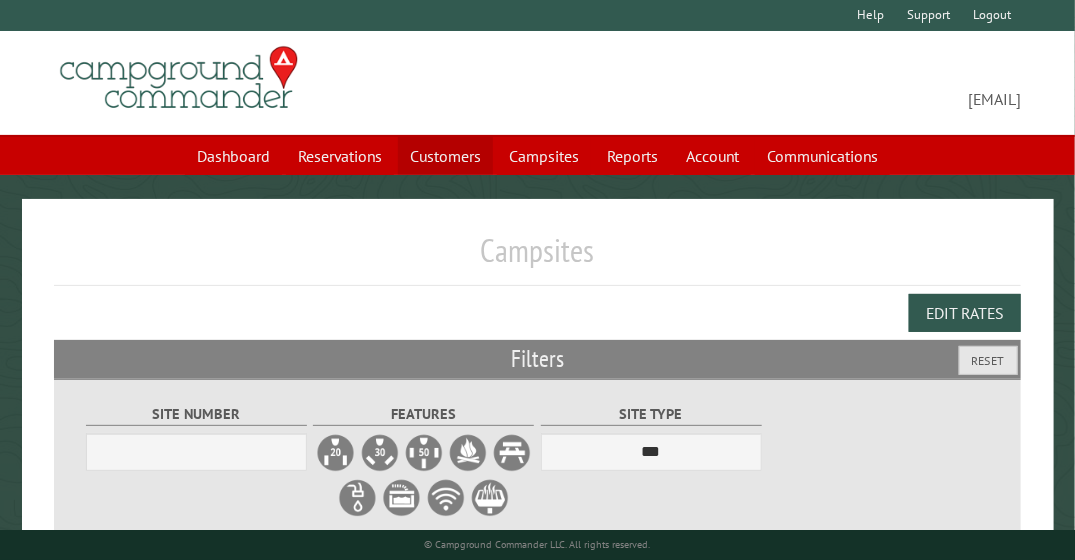 click on "Customers" at bounding box center (445, 156) 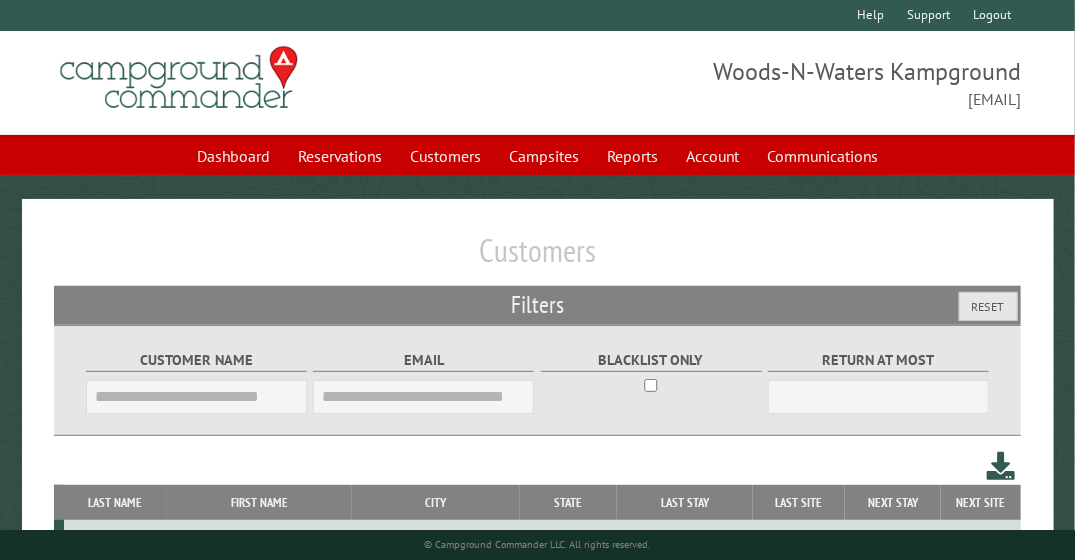 scroll, scrollTop: 261, scrollLeft: 0, axis: vertical 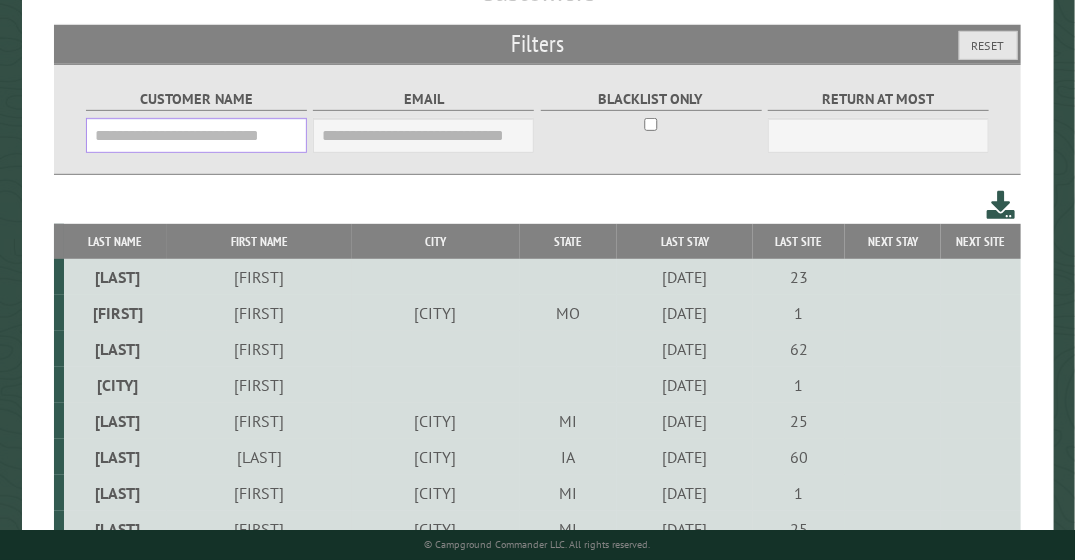 click on "Customer Name" at bounding box center [196, 135] 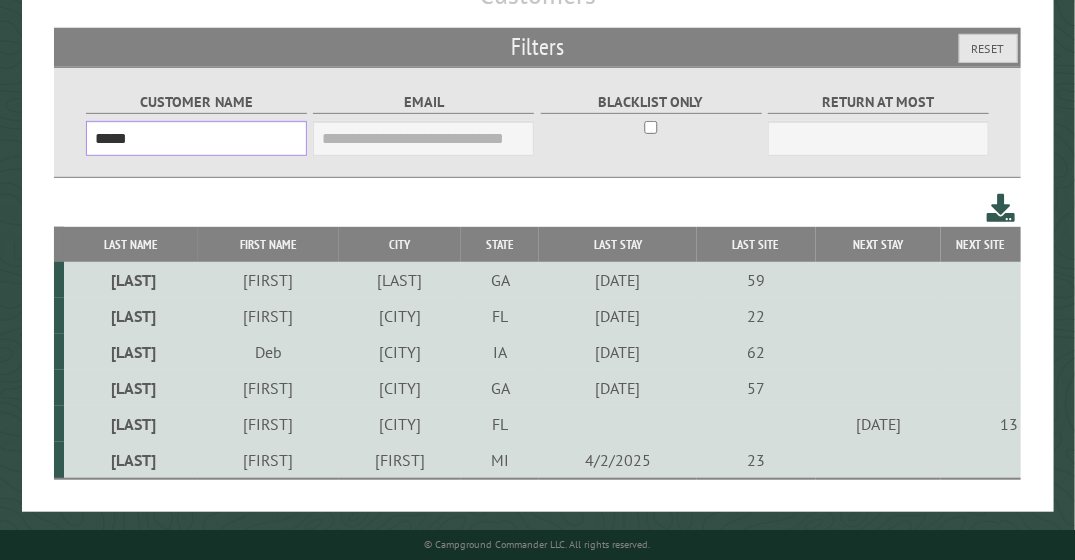 scroll, scrollTop: 265, scrollLeft: 0, axis: vertical 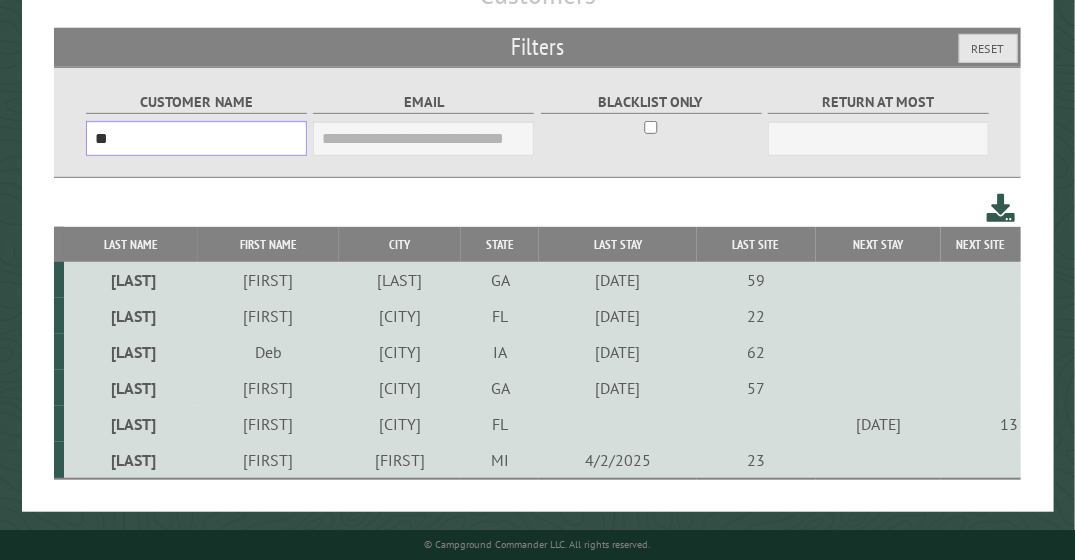 type on "*" 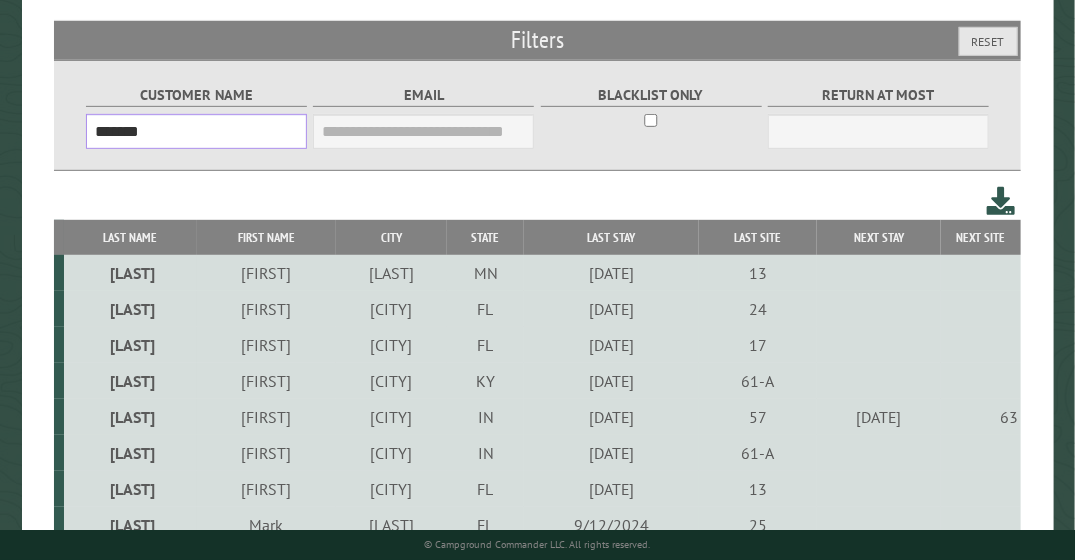 scroll, scrollTop: 340, scrollLeft: 0, axis: vertical 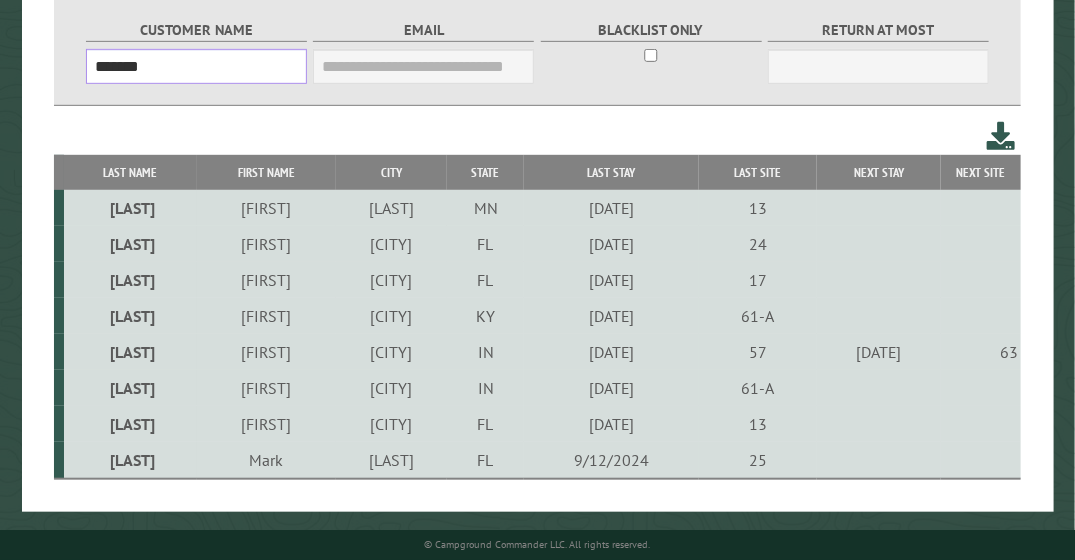 type on "*******" 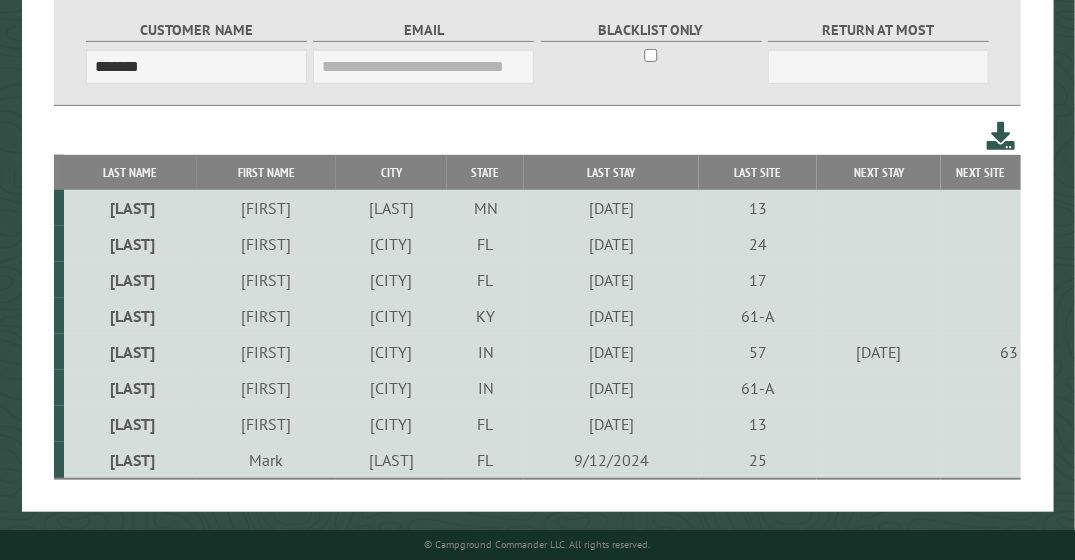 click on "SHELBYVILLE" at bounding box center [391, 352] 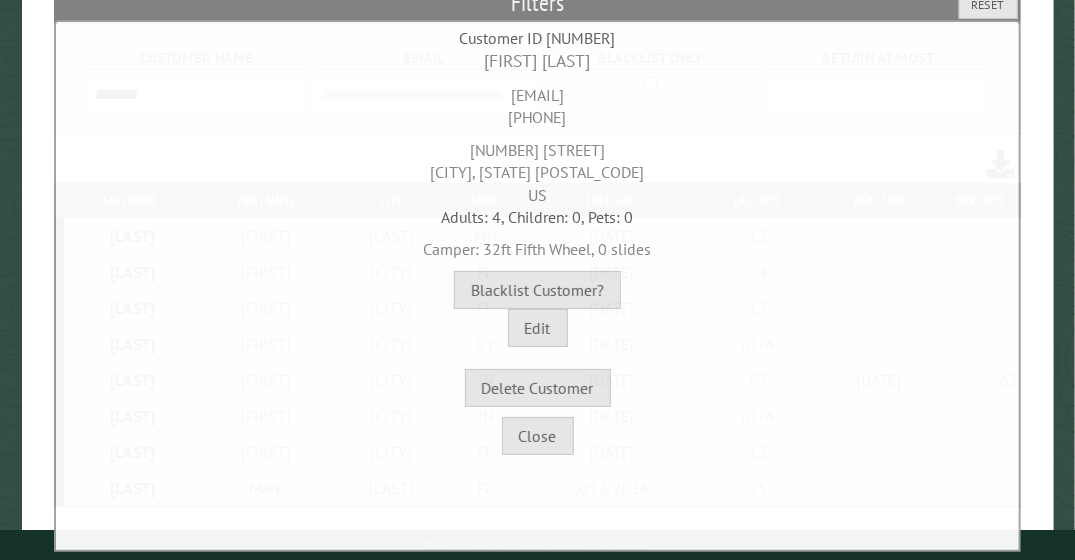 scroll, scrollTop: 340, scrollLeft: 0, axis: vertical 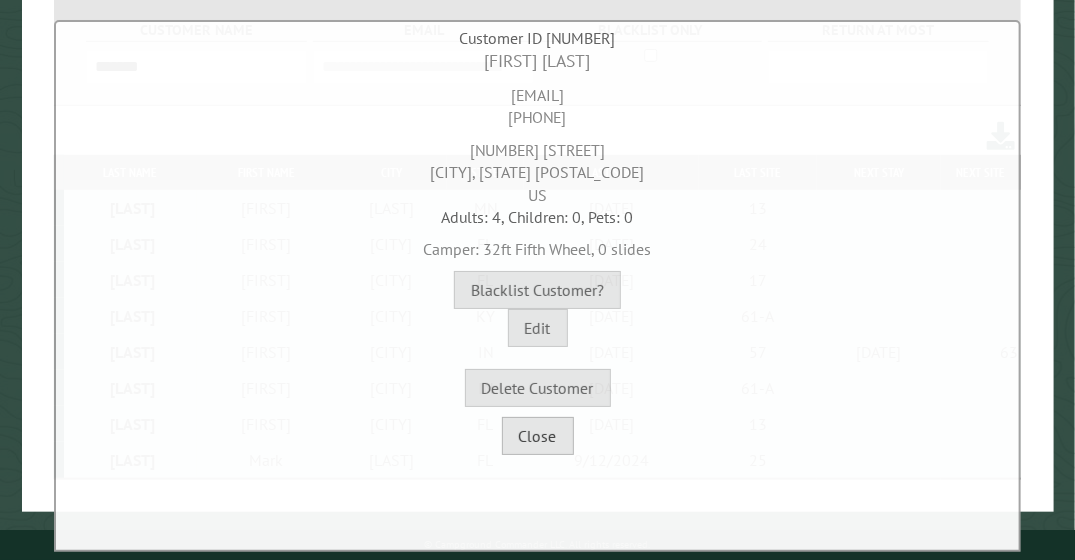 click on "Close" at bounding box center [538, 436] 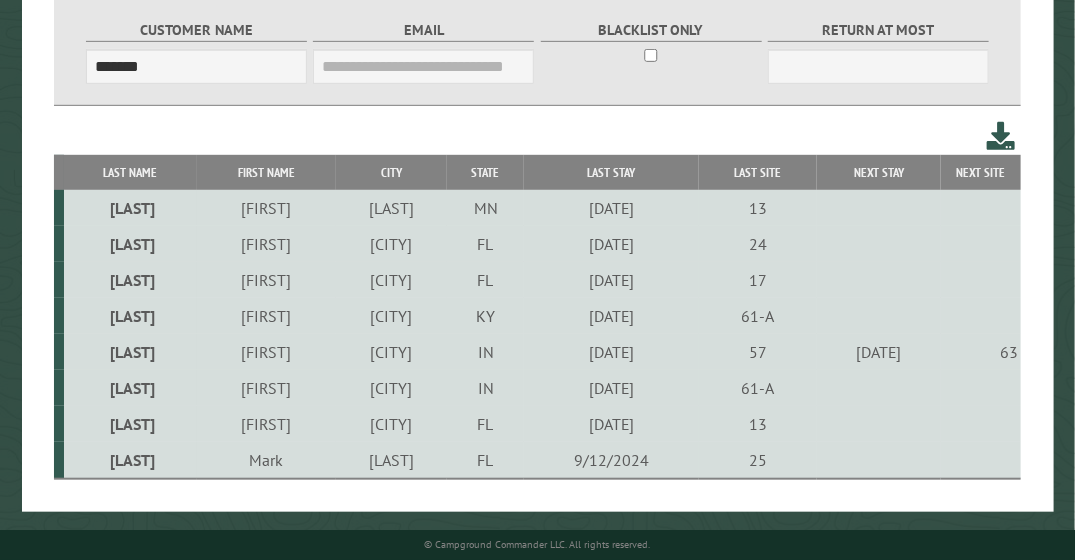 click on "FL" at bounding box center [485, 424] 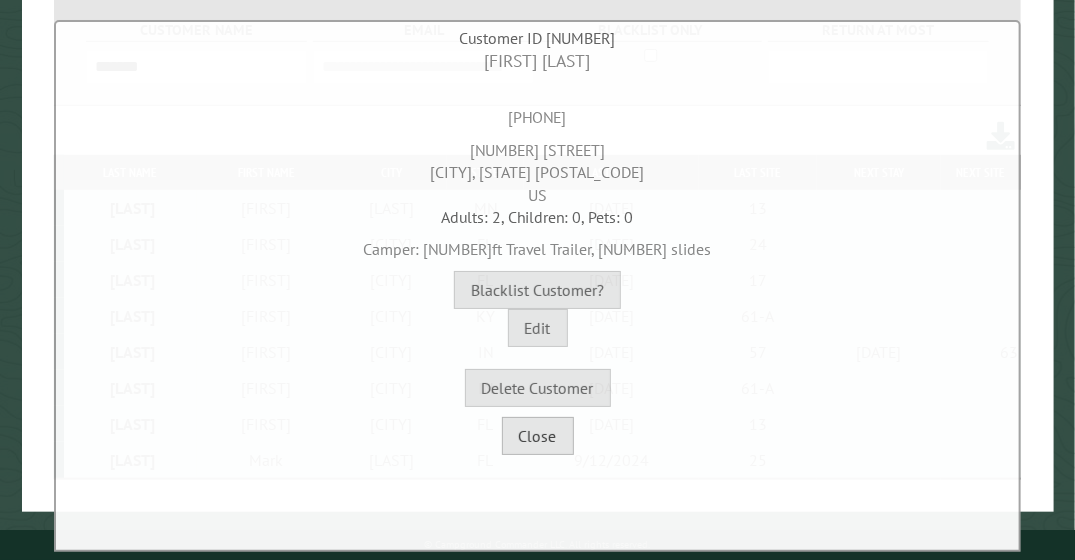 click on "Close" at bounding box center [538, 436] 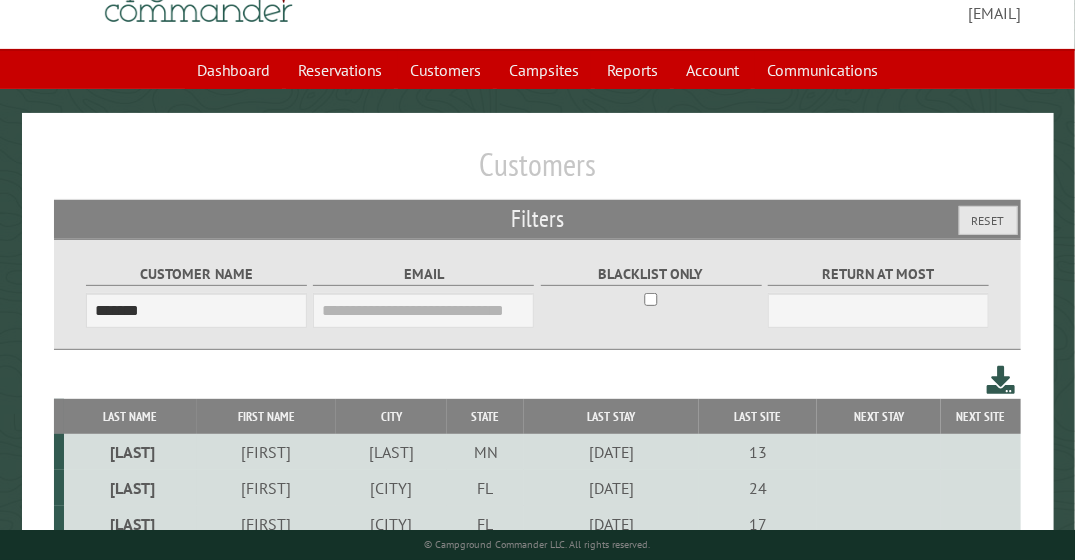 scroll, scrollTop: 85, scrollLeft: 0, axis: vertical 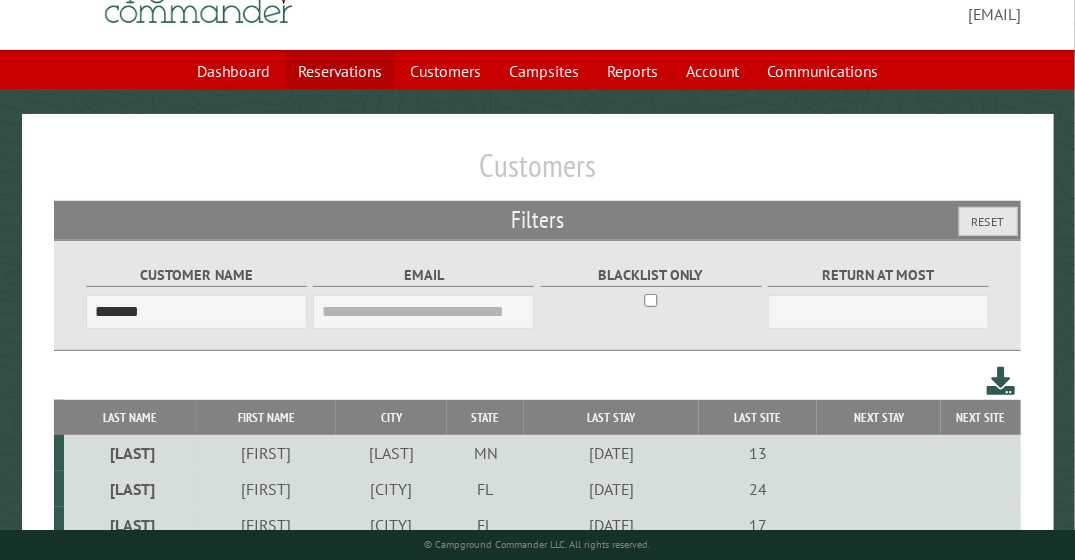 click on "Reservations" at bounding box center [340, 71] 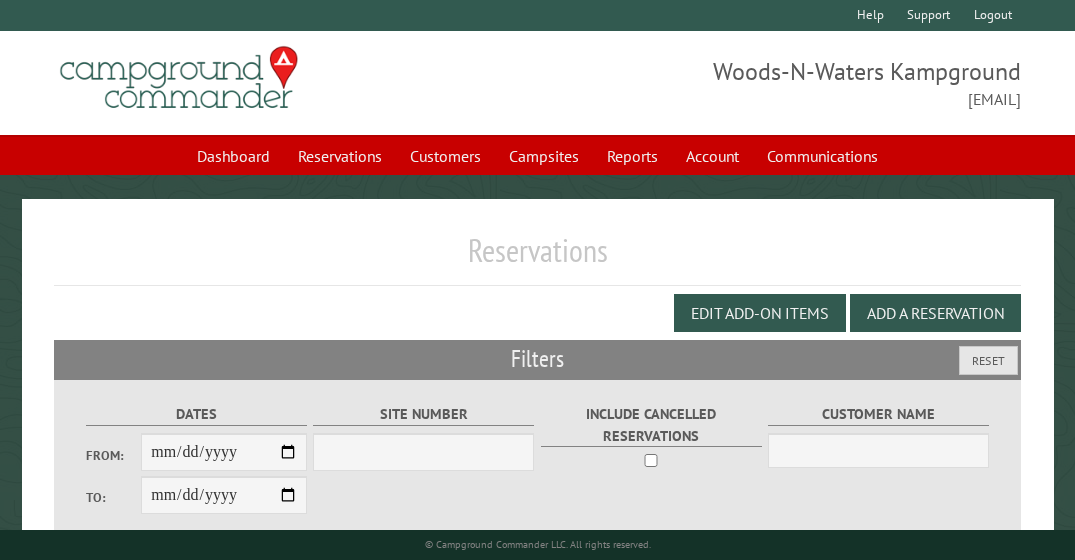 scroll, scrollTop: 0, scrollLeft: 0, axis: both 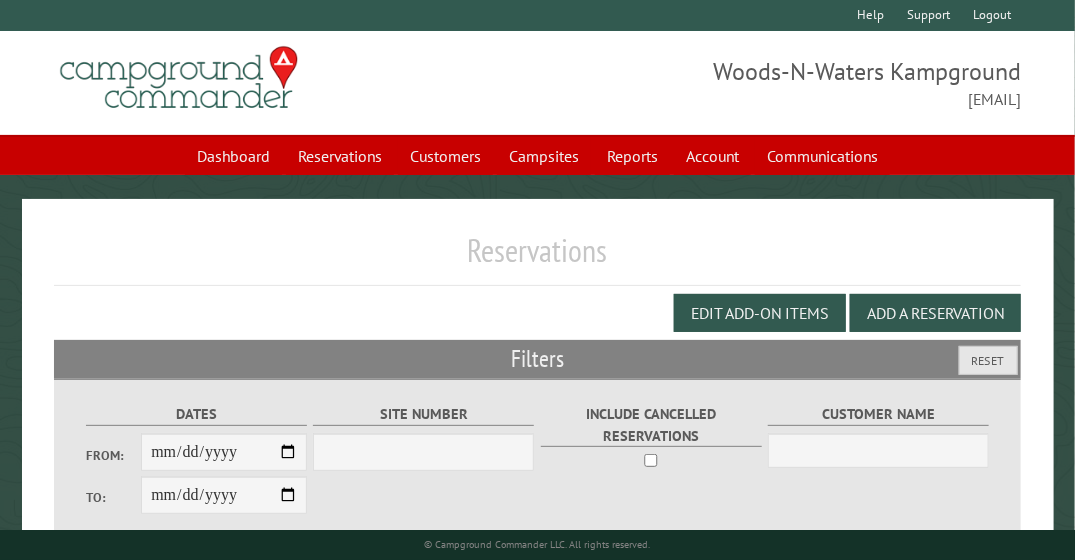select on "***" 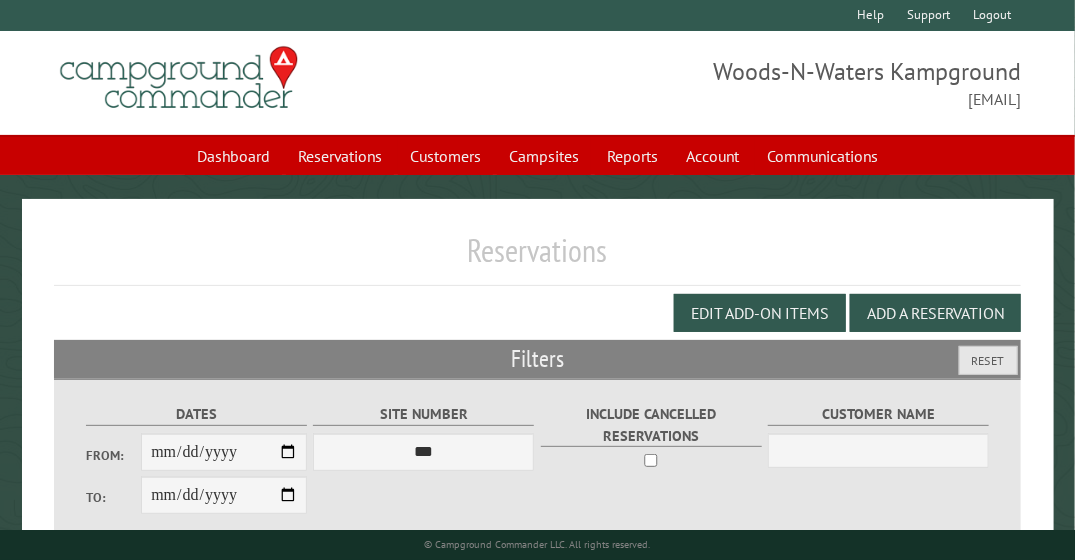 scroll, scrollTop: 157, scrollLeft: 0, axis: vertical 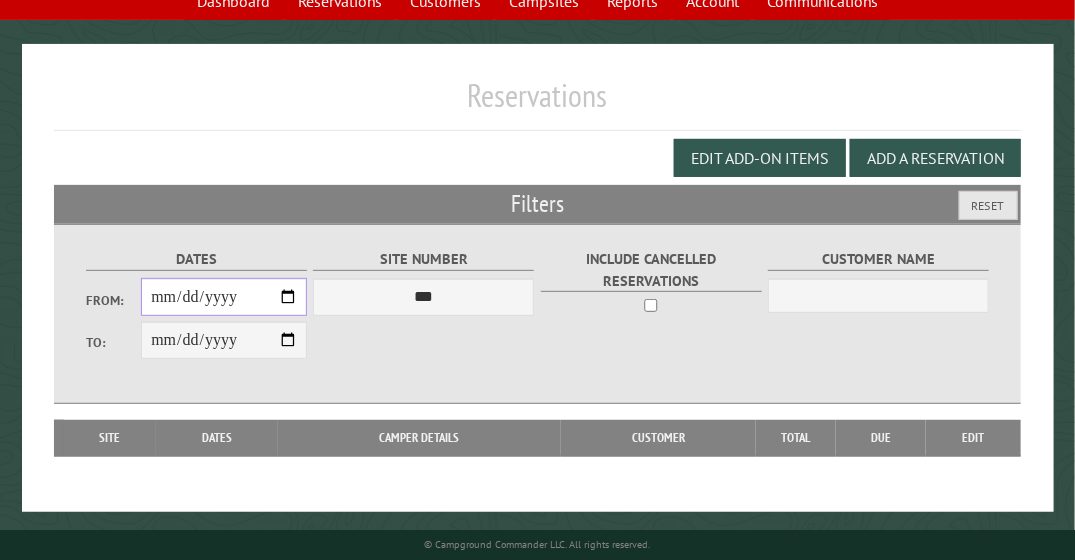 click on "From:" at bounding box center [224, 297] 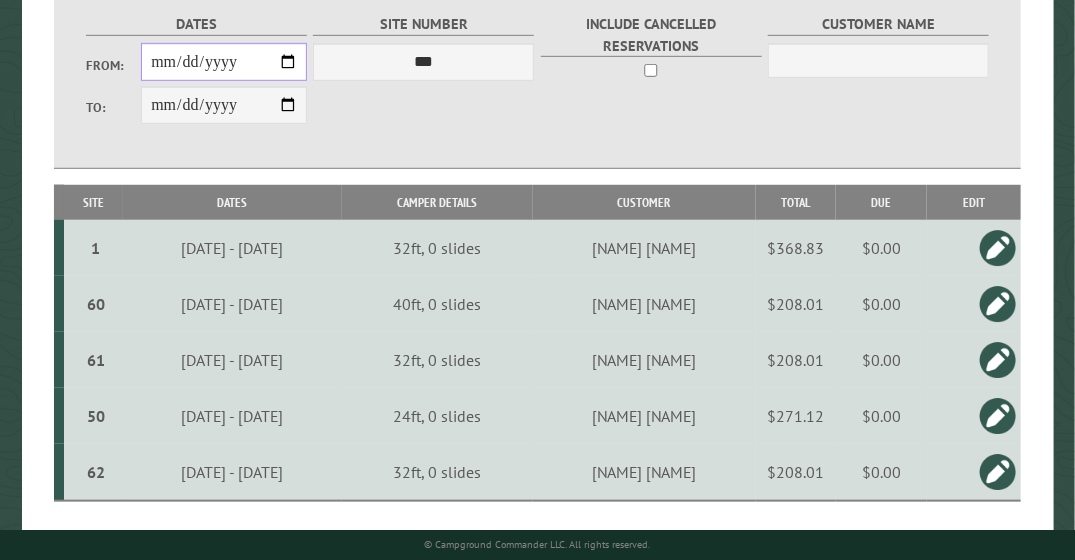 scroll, scrollTop: 389, scrollLeft: 0, axis: vertical 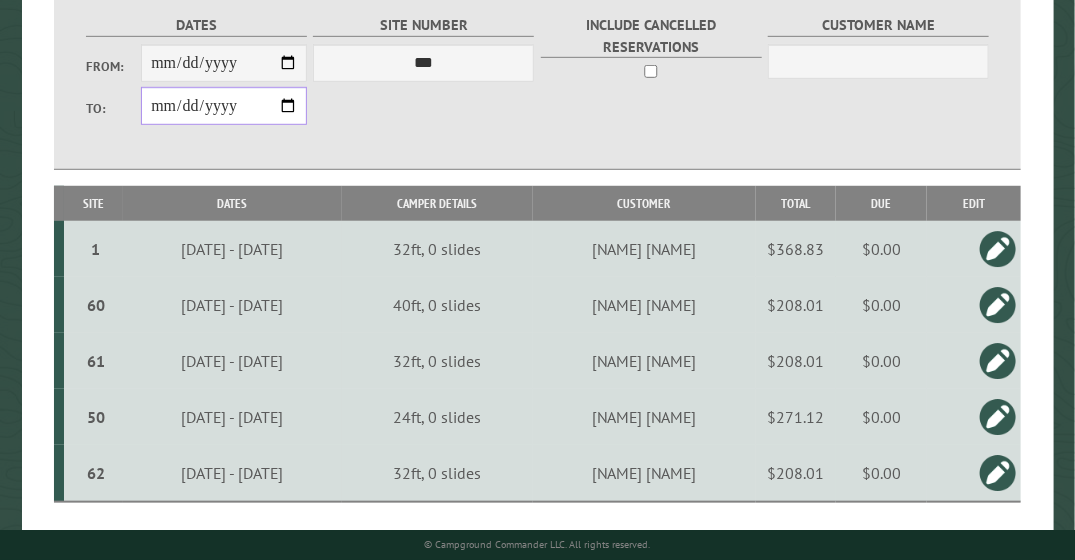 click on "**********" at bounding box center [224, 106] 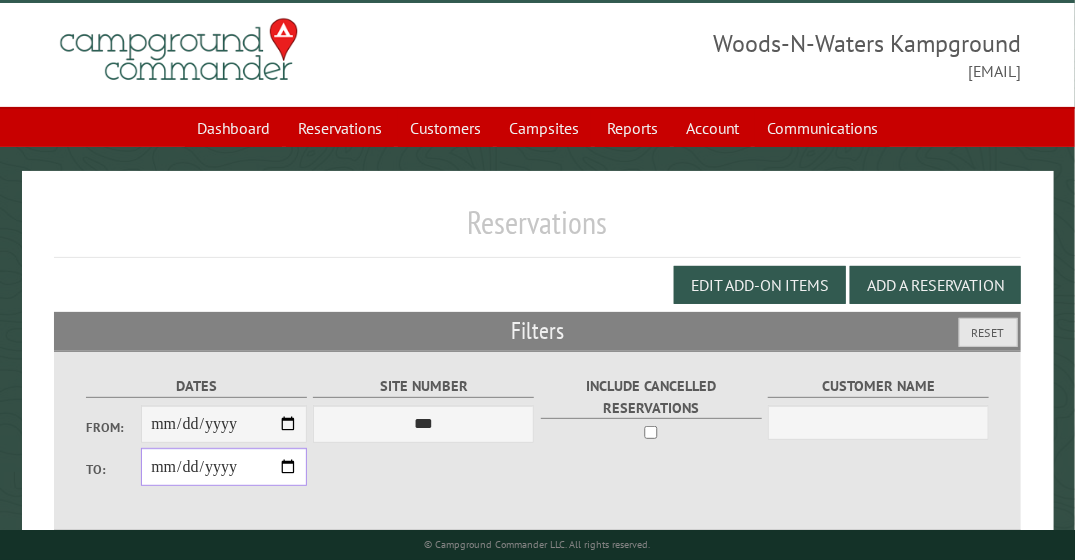 scroll, scrollTop: 25, scrollLeft: 0, axis: vertical 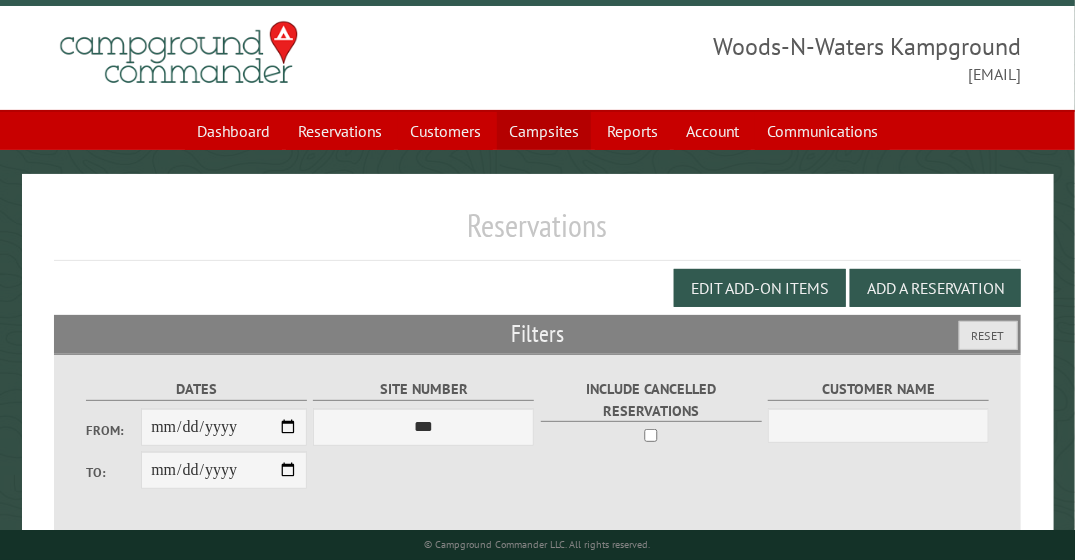click on "Campsites" at bounding box center (544, 131) 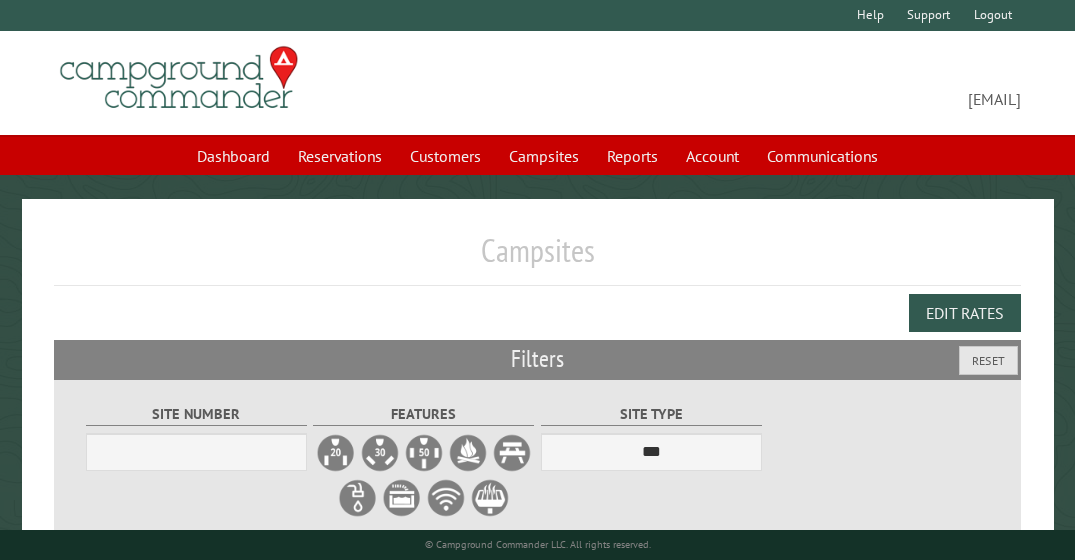 scroll, scrollTop: 0, scrollLeft: 0, axis: both 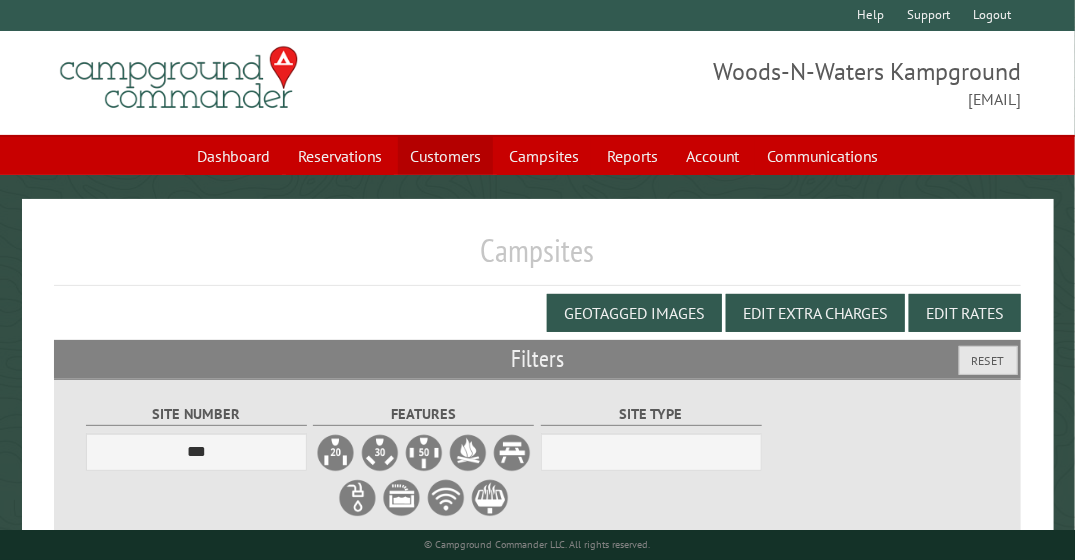 select on "***" 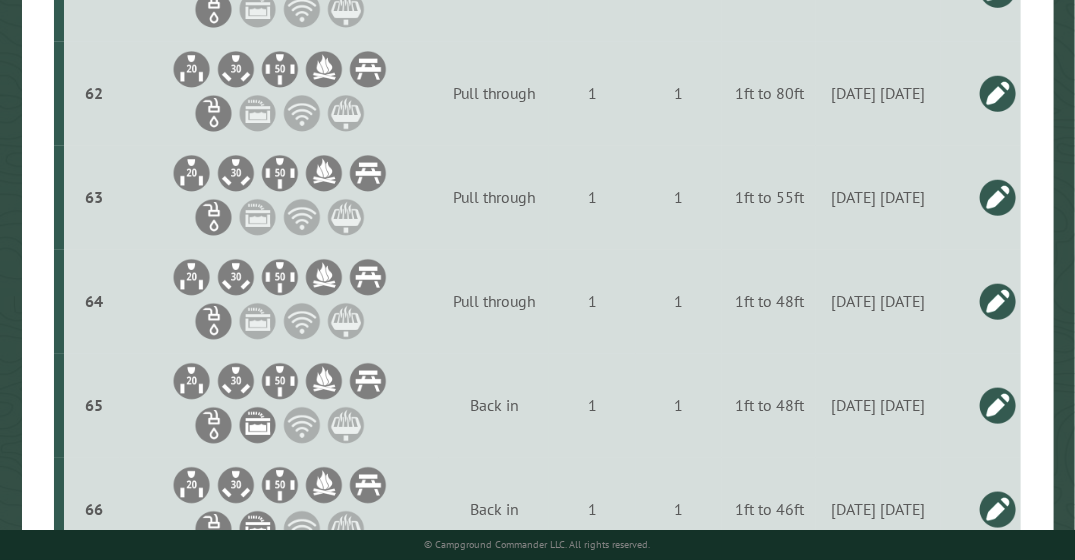 scroll, scrollTop: 6710, scrollLeft: 0, axis: vertical 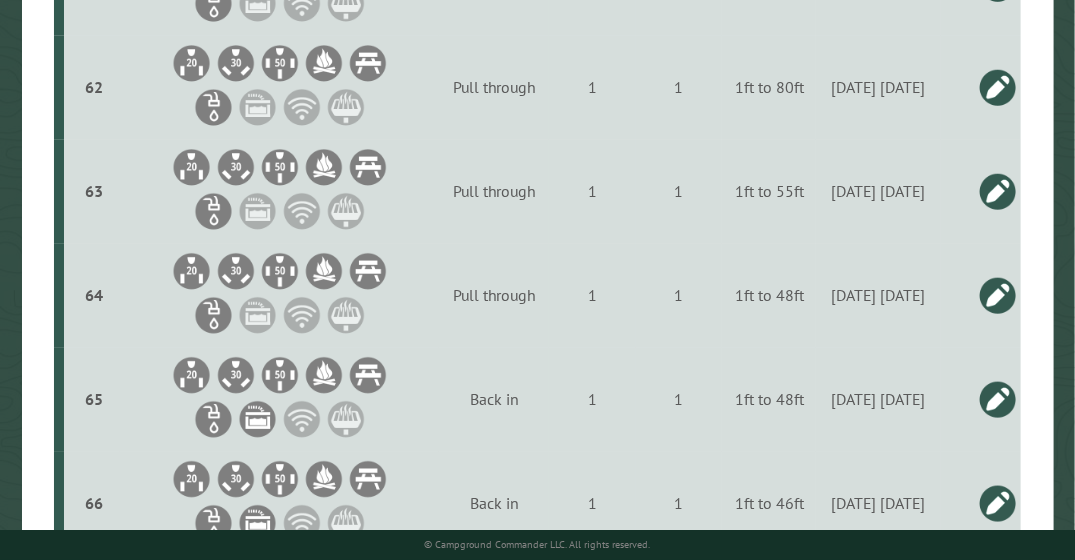 click at bounding box center (258, -6029) 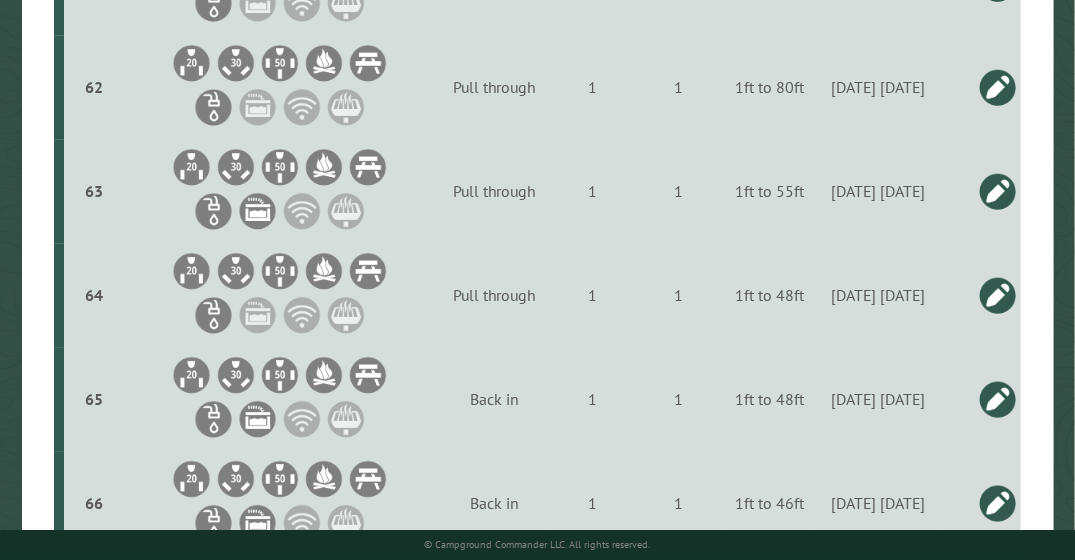 click at bounding box center [258, -6029] 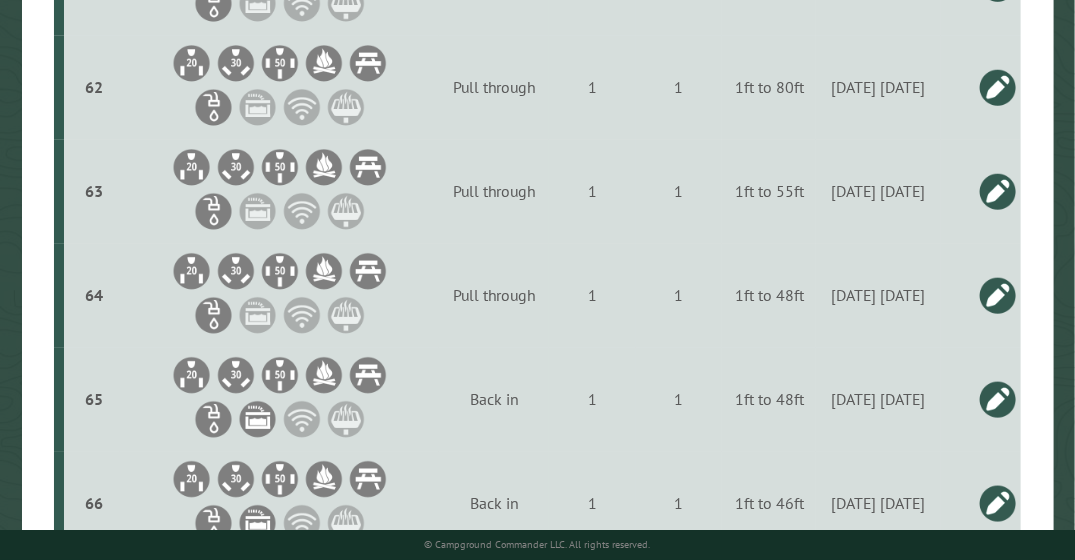 click at bounding box center [258, -6029] 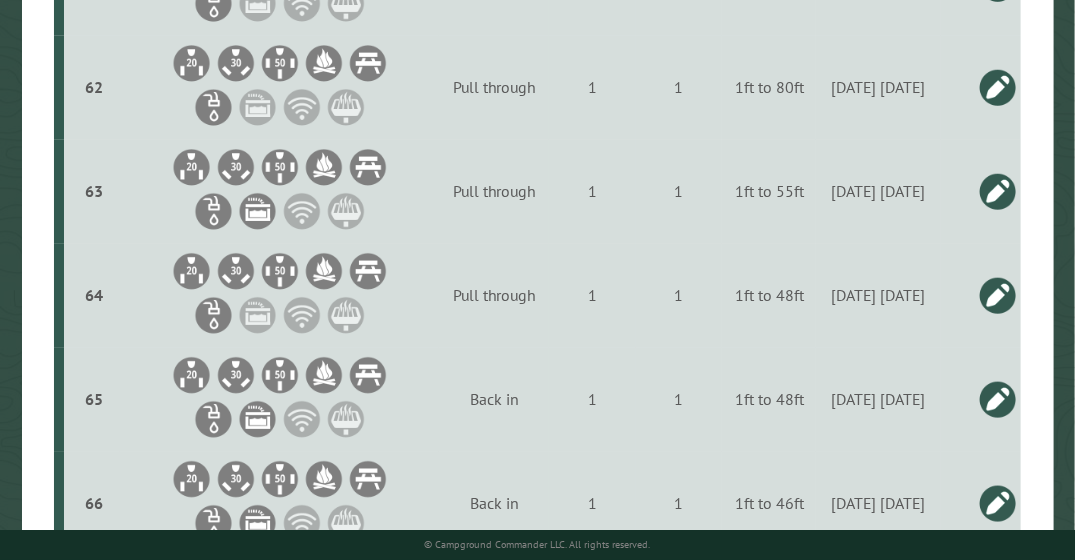 click at bounding box center [998, 191] 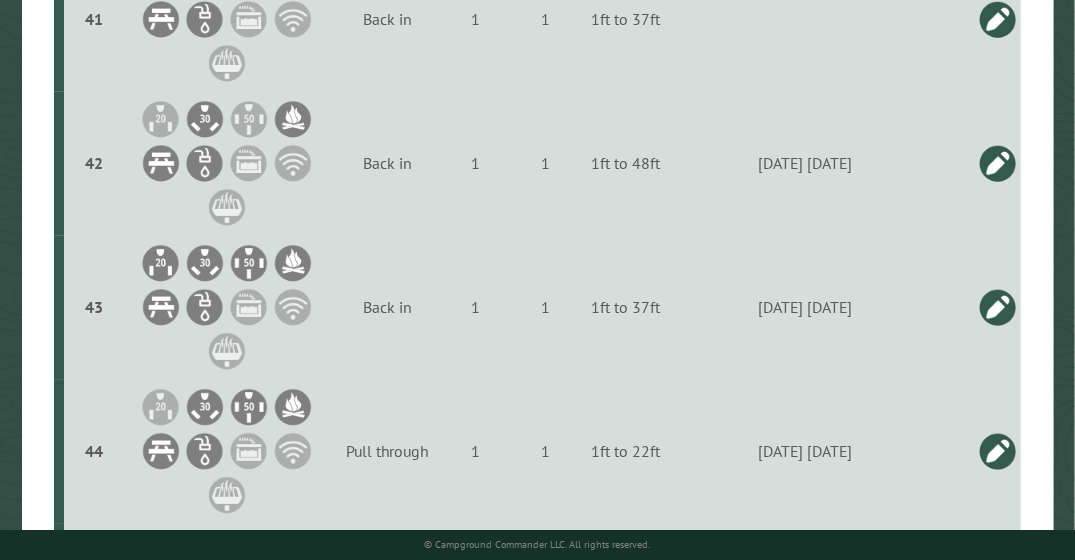 click at bounding box center (998, 2611) 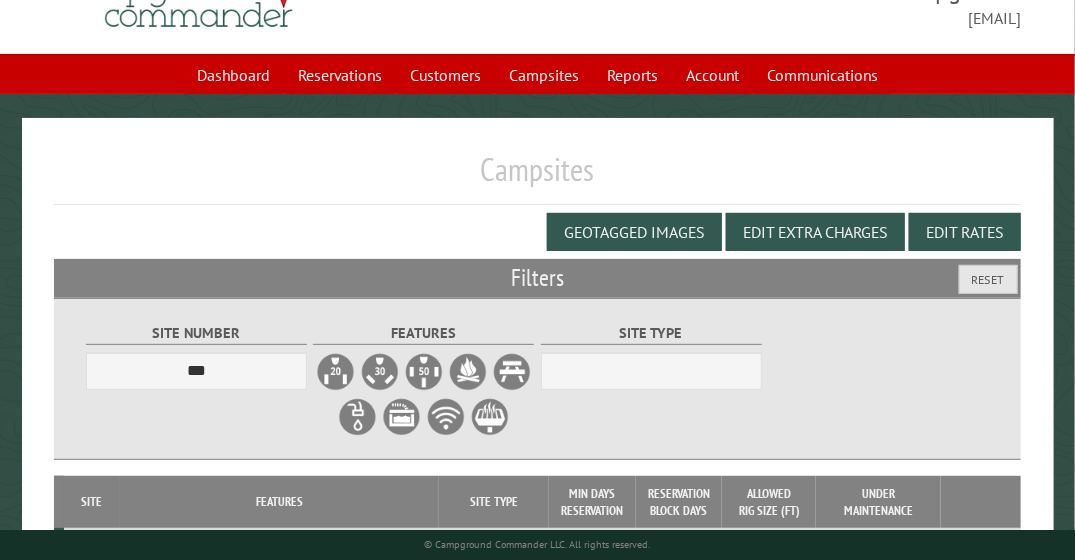scroll, scrollTop: 0, scrollLeft: 0, axis: both 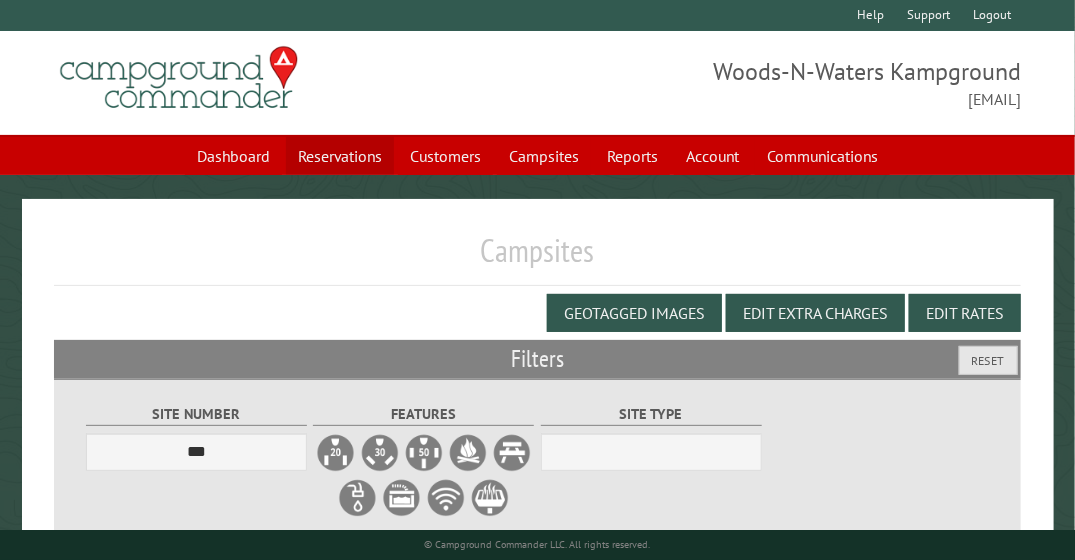 click on "Reservations" at bounding box center [340, 156] 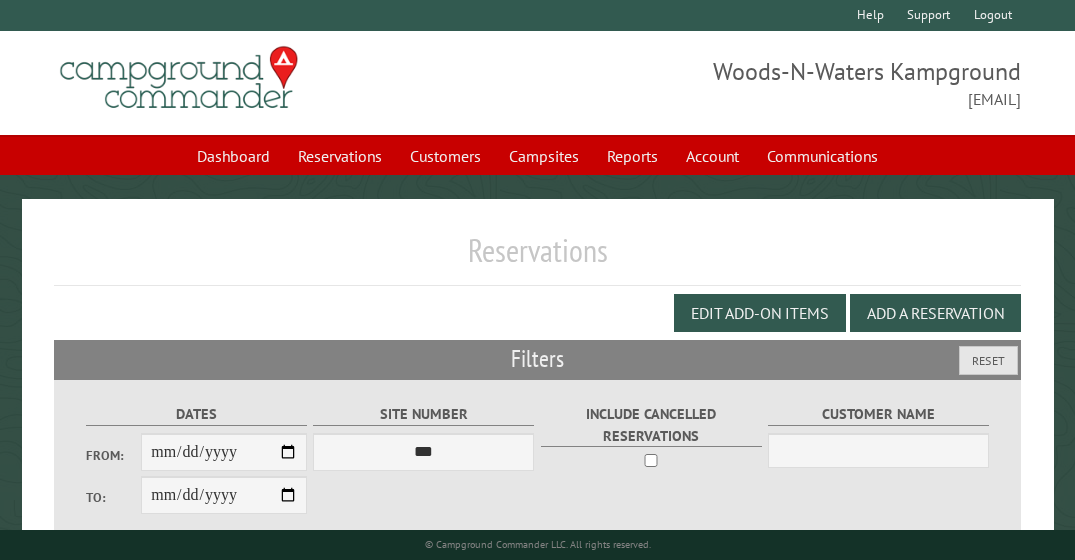 scroll, scrollTop: 0, scrollLeft: 0, axis: both 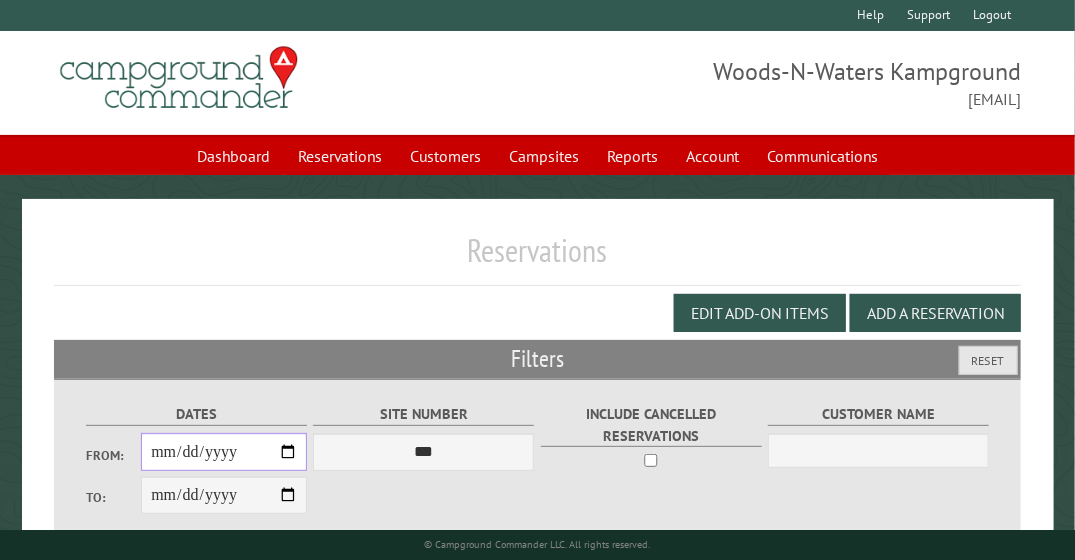 click on "From:" at bounding box center [224, 452] 